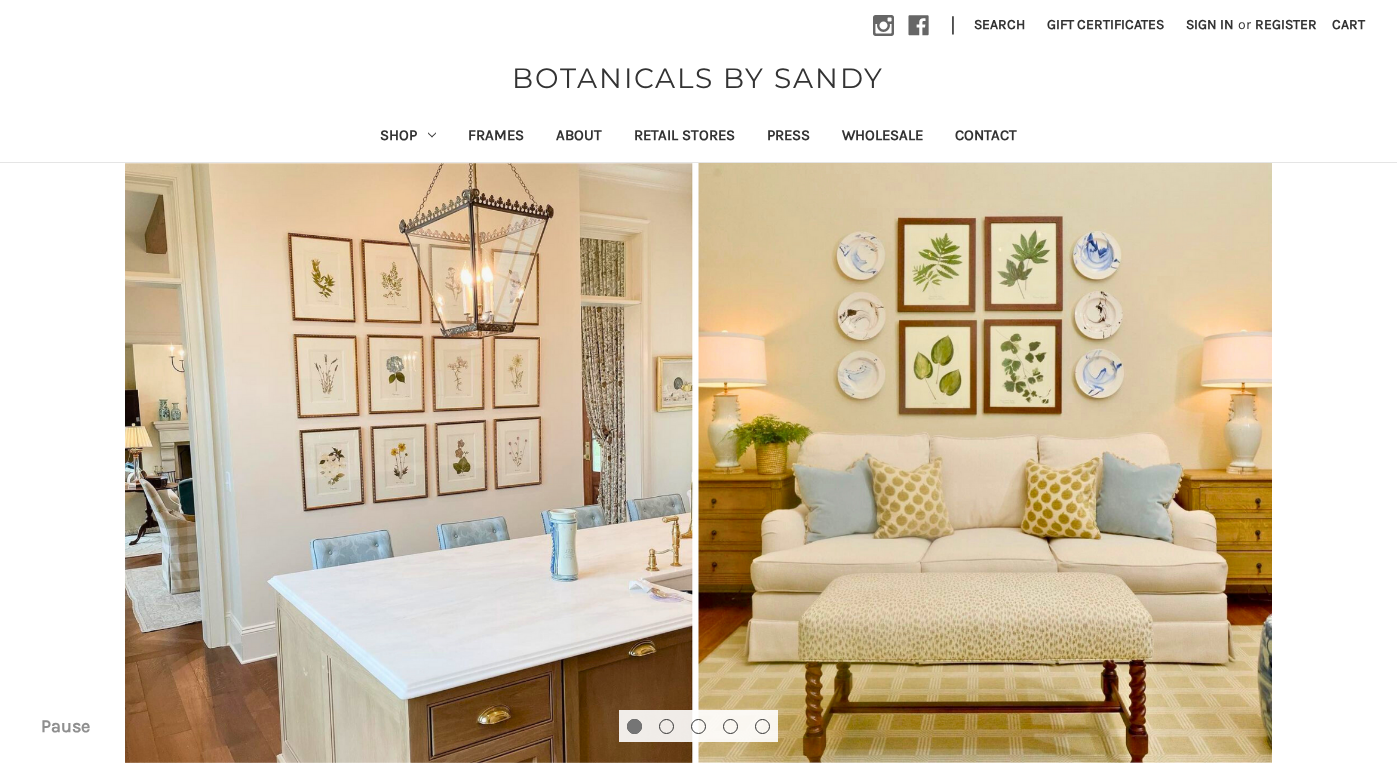 scroll, scrollTop: 0, scrollLeft: 0, axis: both 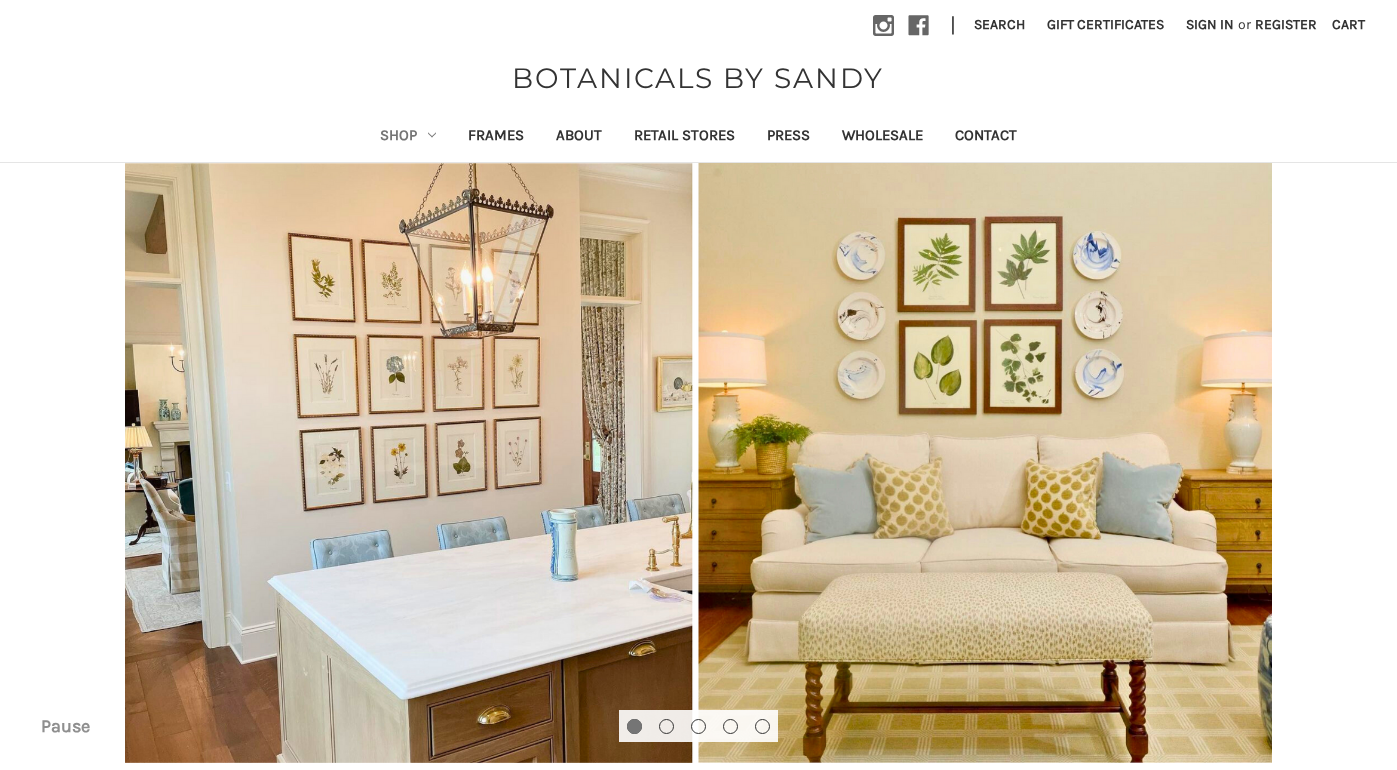 click on "Shop" at bounding box center [408, 137] 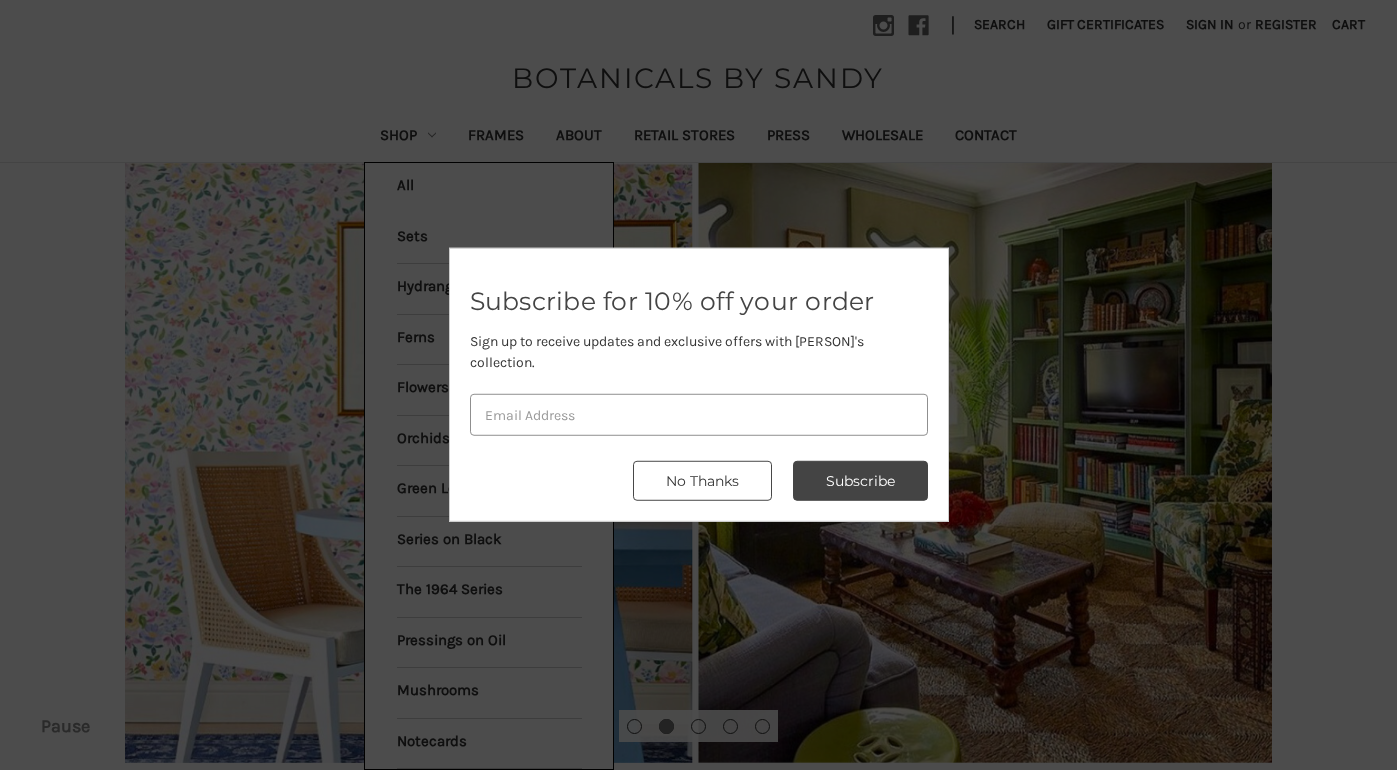 click on "No Thanks" at bounding box center [860, 481] 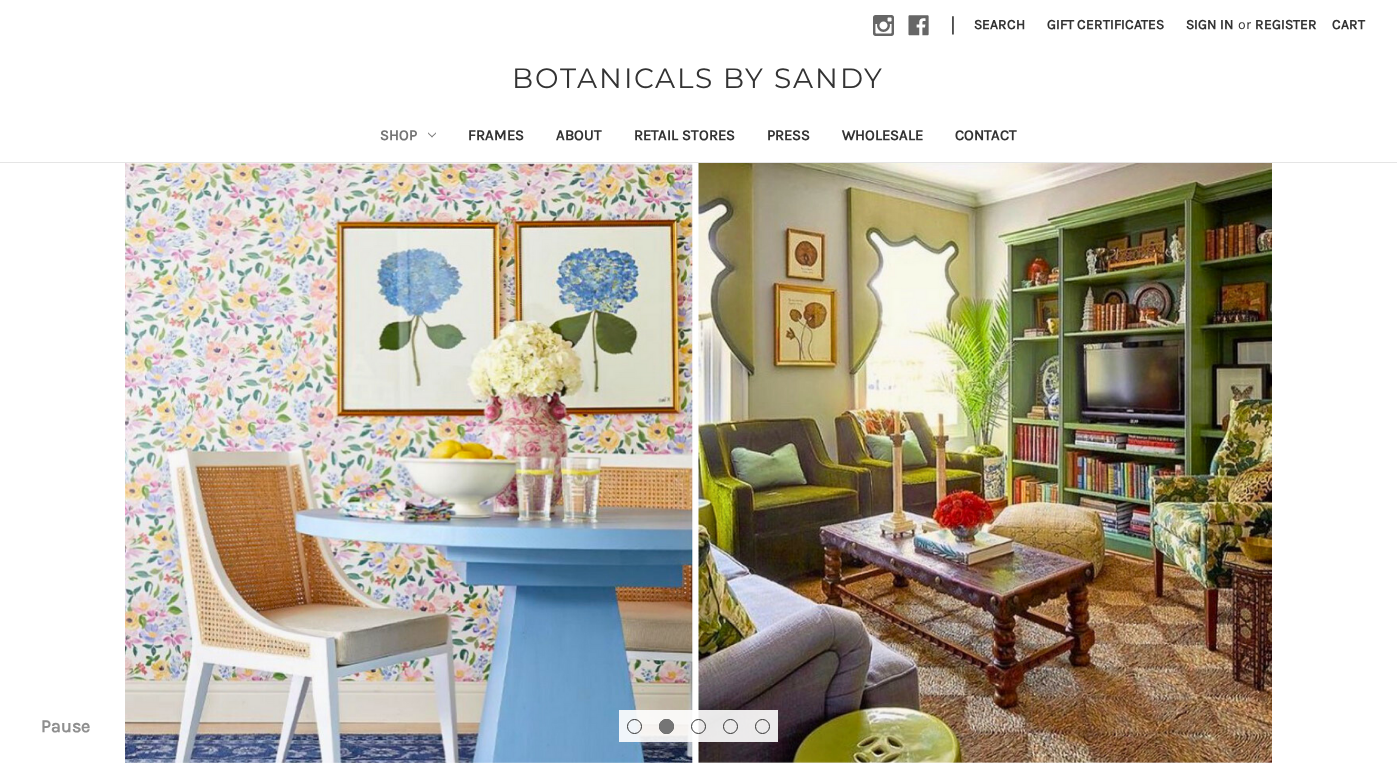 click on "Shop" at bounding box center (408, 137) 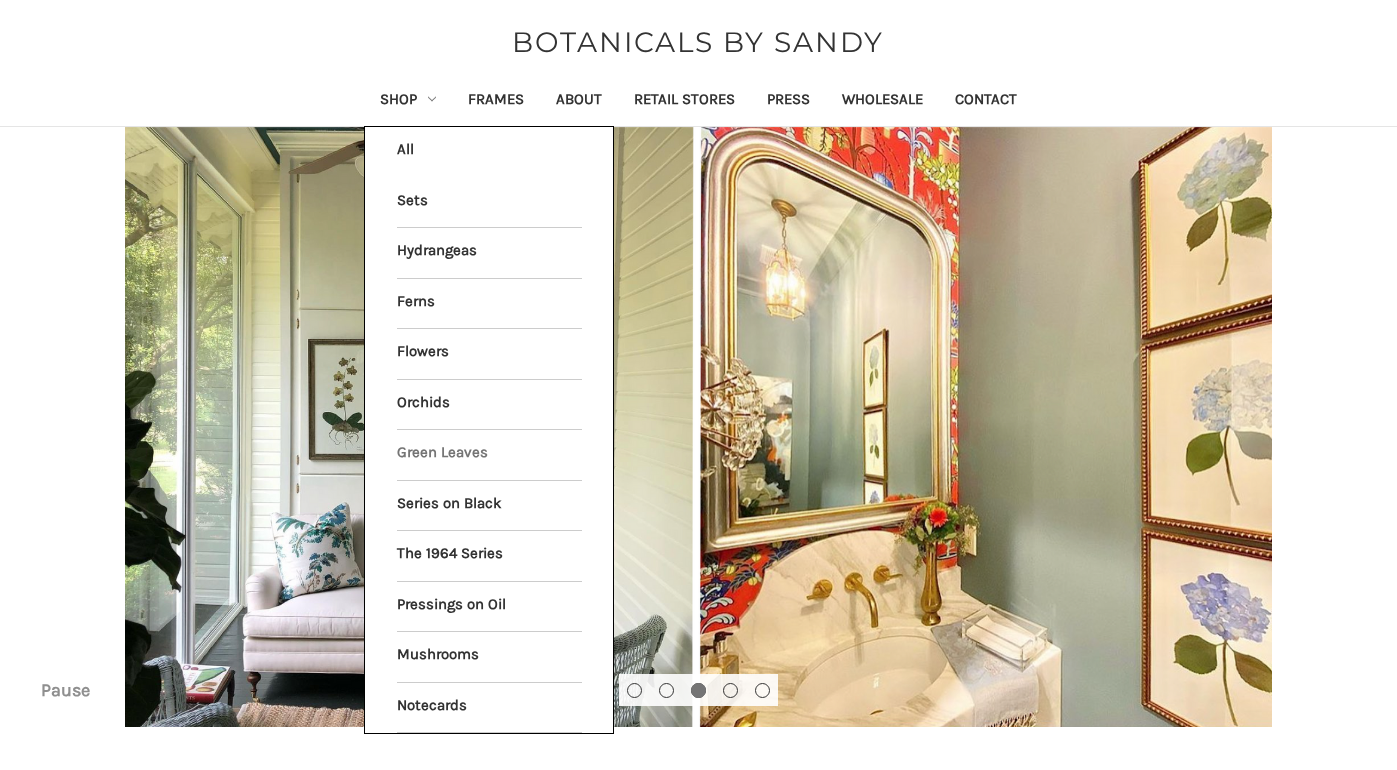 scroll, scrollTop: 50, scrollLeft: 0, axis: vertical 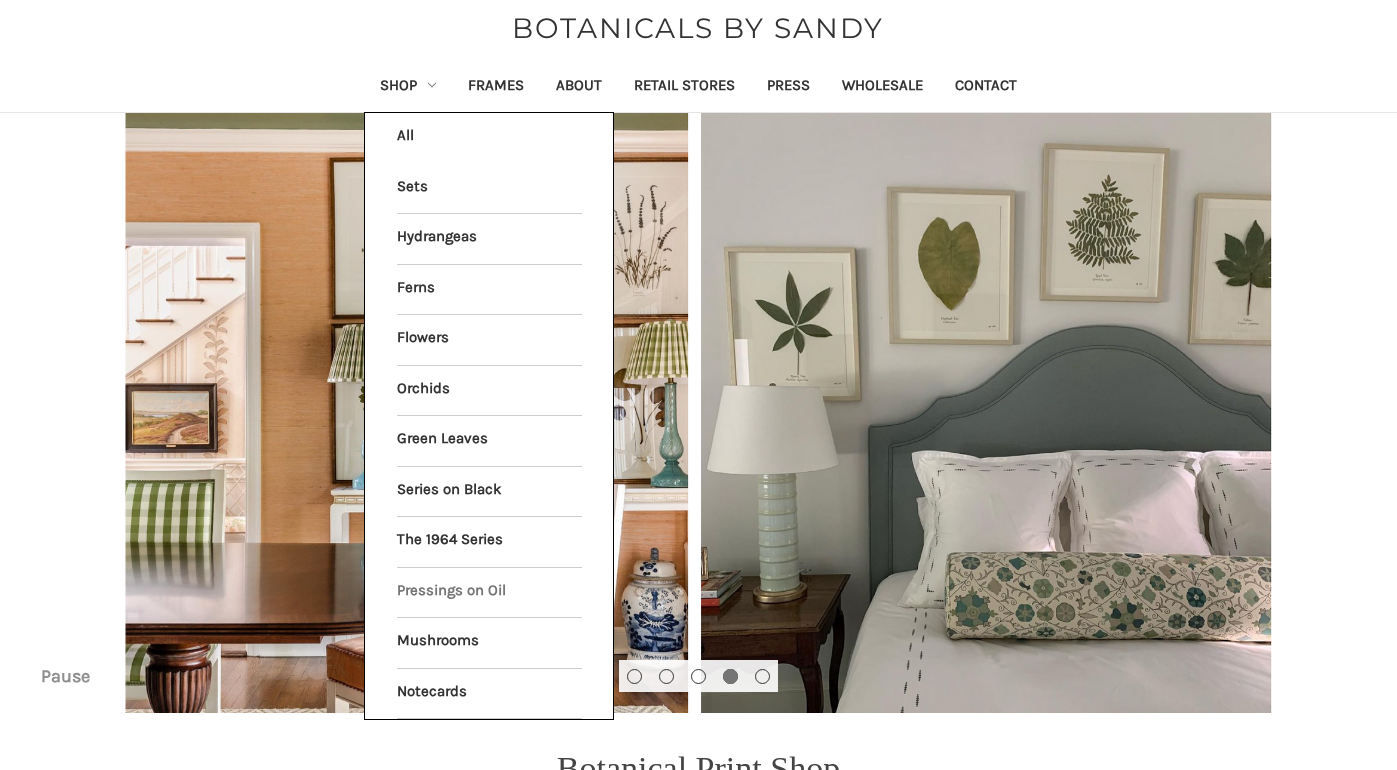click on "Pressings on Oil" at bounding box center [489, 593] 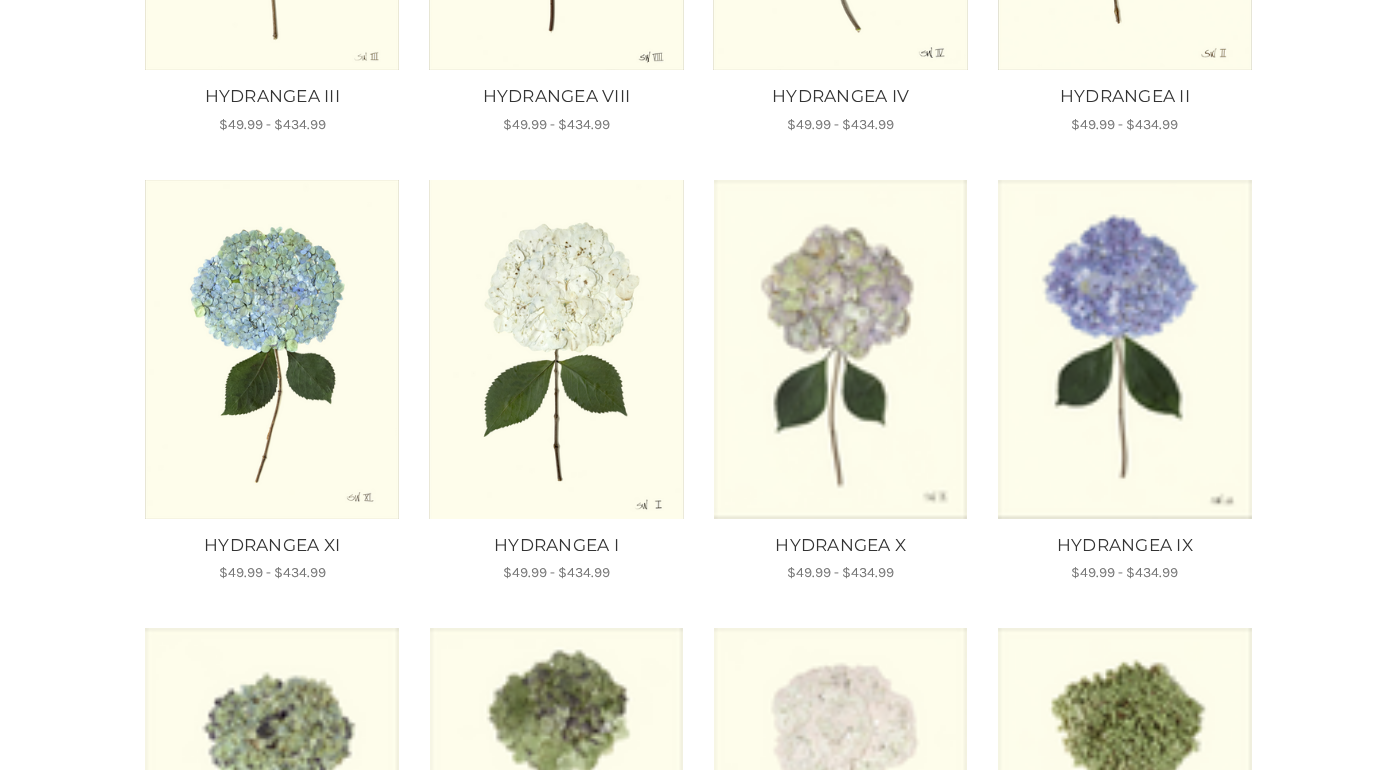 scroll, scrollTop: 705, scrollLeft: 0, axis: vertical 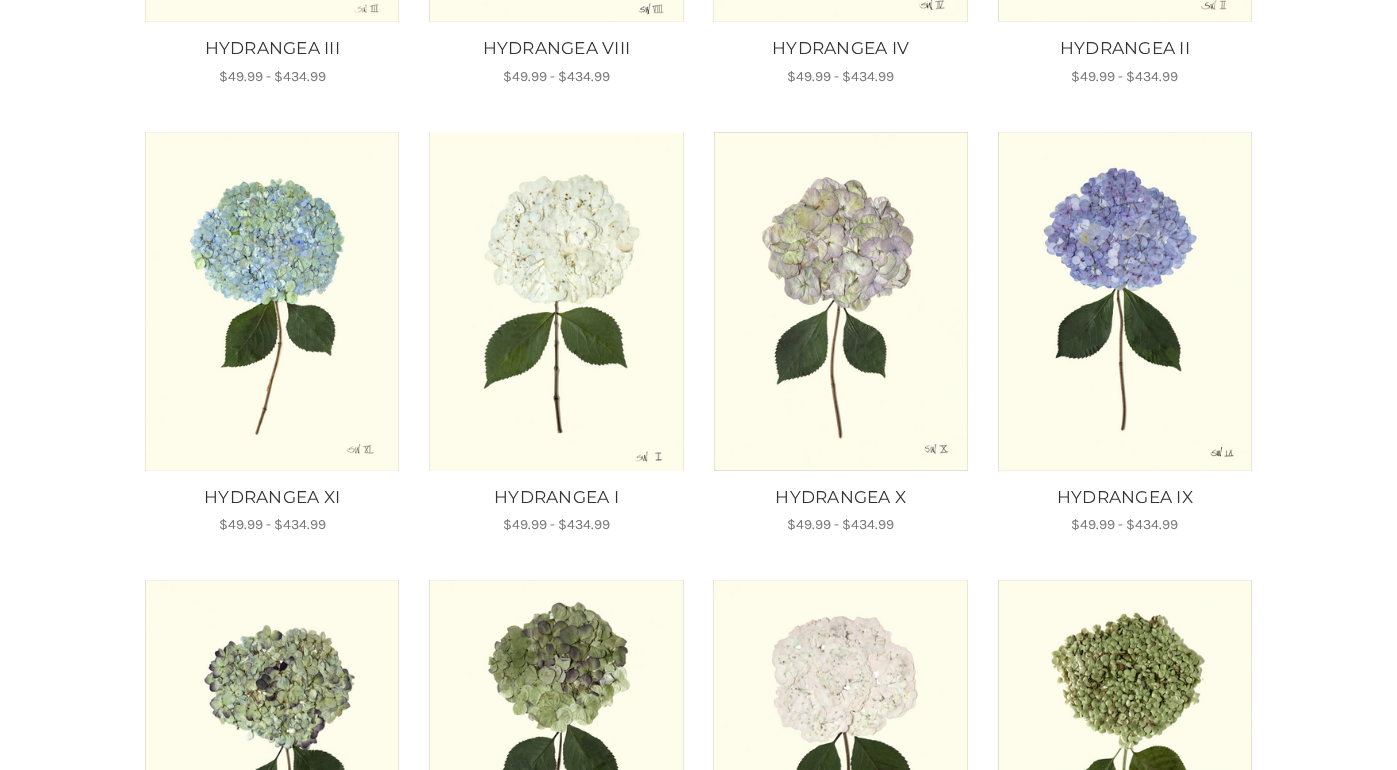 click at bounding box center [1124, 301] 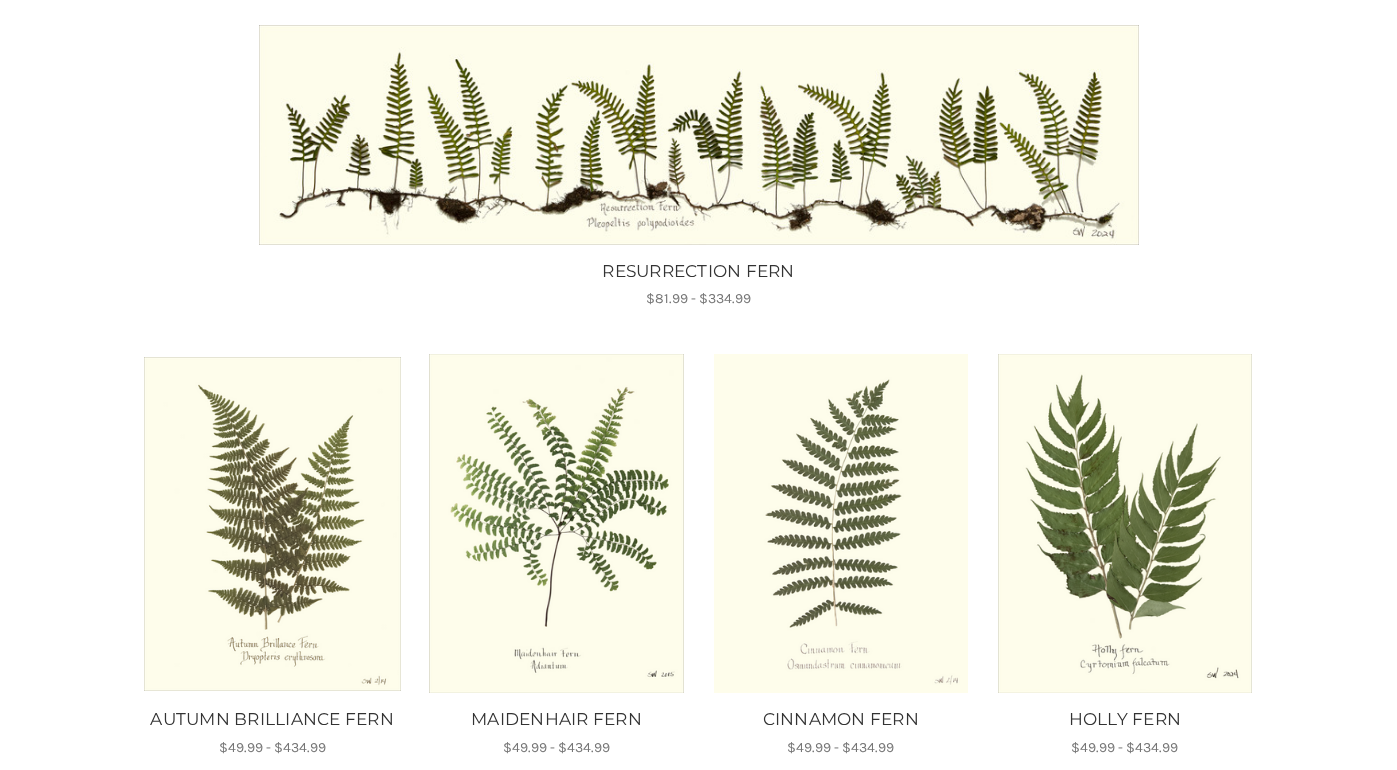 scroll, scrollTop: 815, scrollLeft: 0, axis: vertical 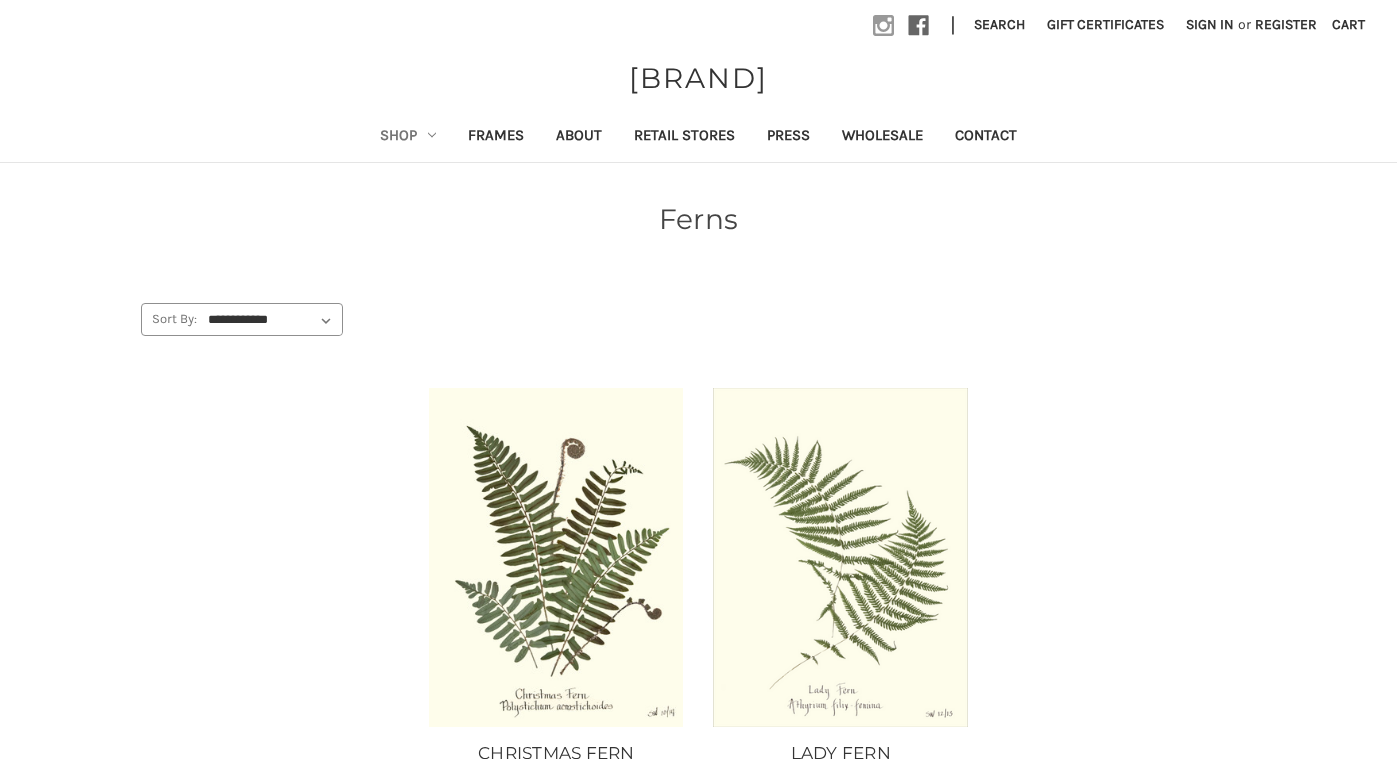 click at bounding box center (883, 25) 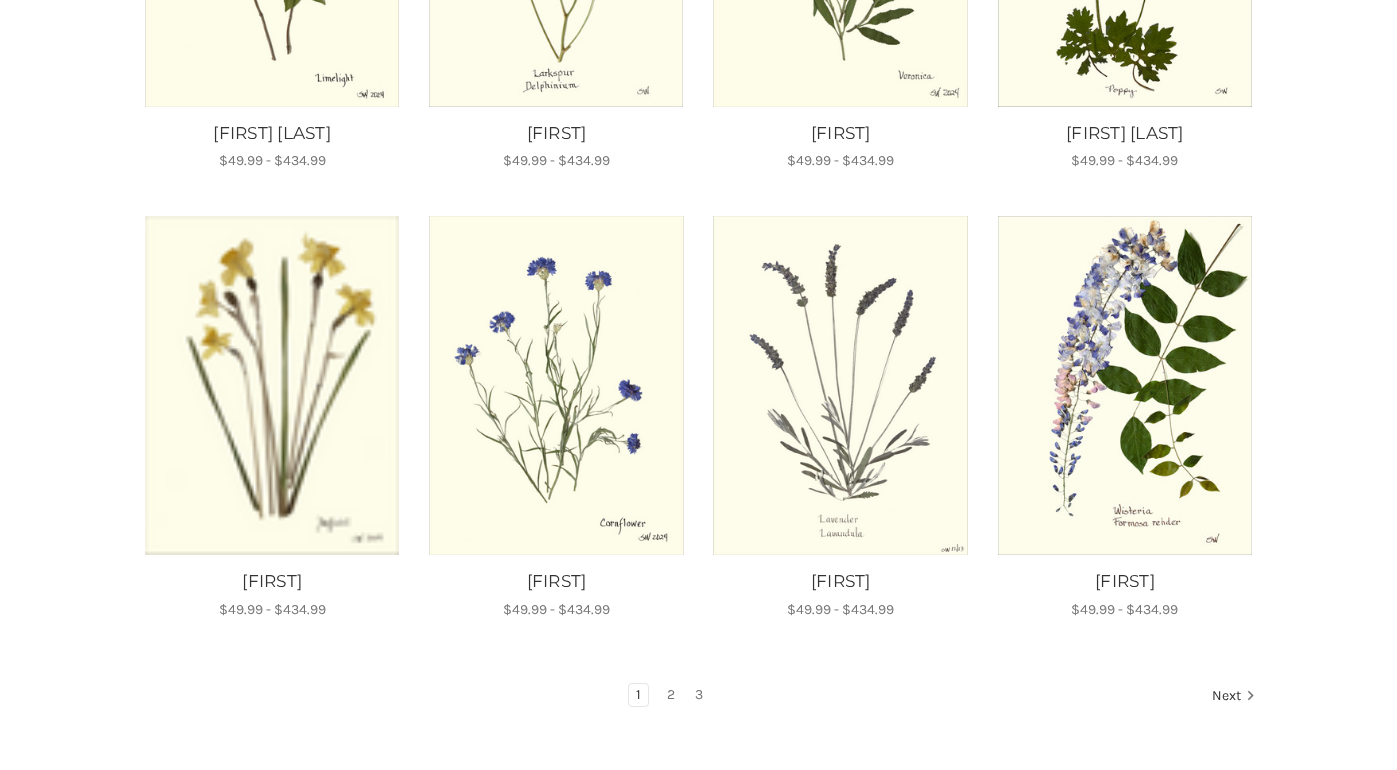 scroll, scrollTop: 1073, scrollLeft: 0, axis: vertical 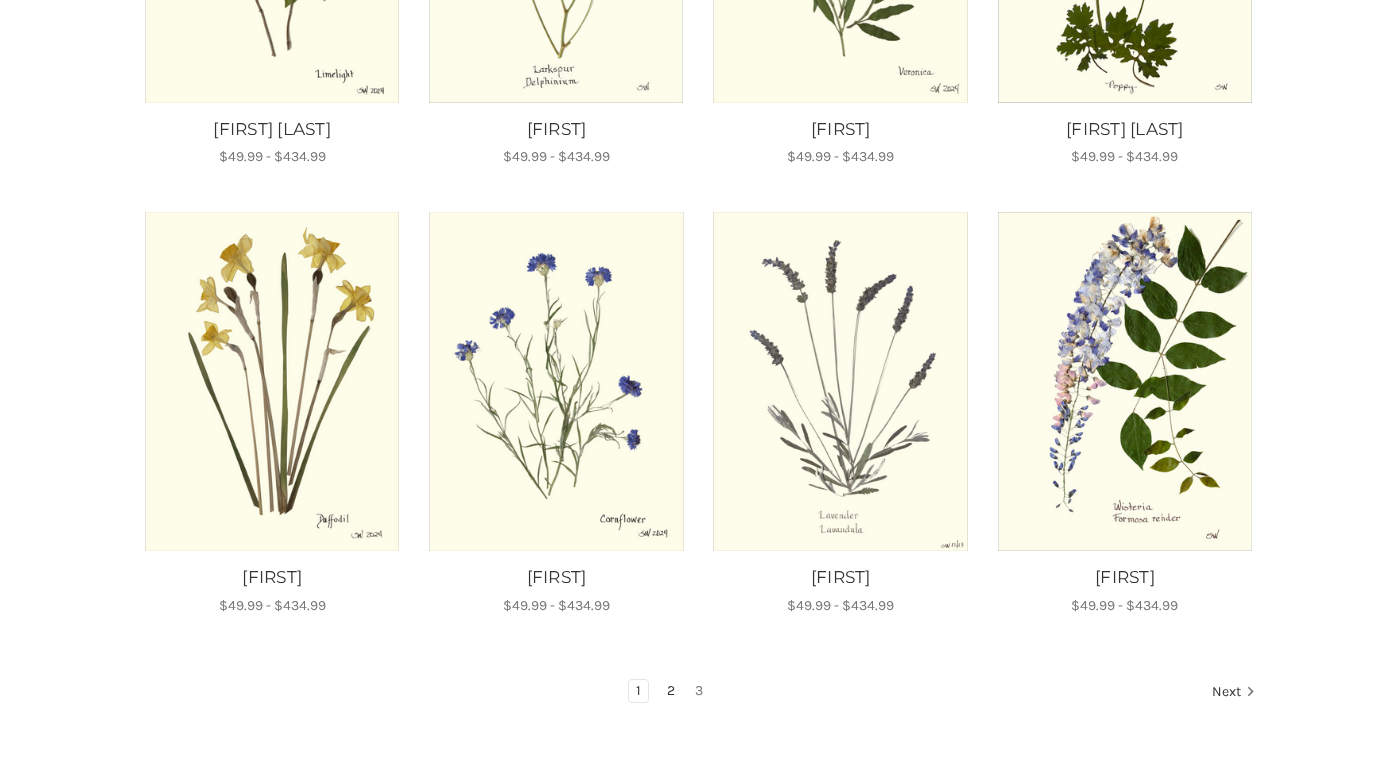 click on "2" at bounding box center [671, 691] 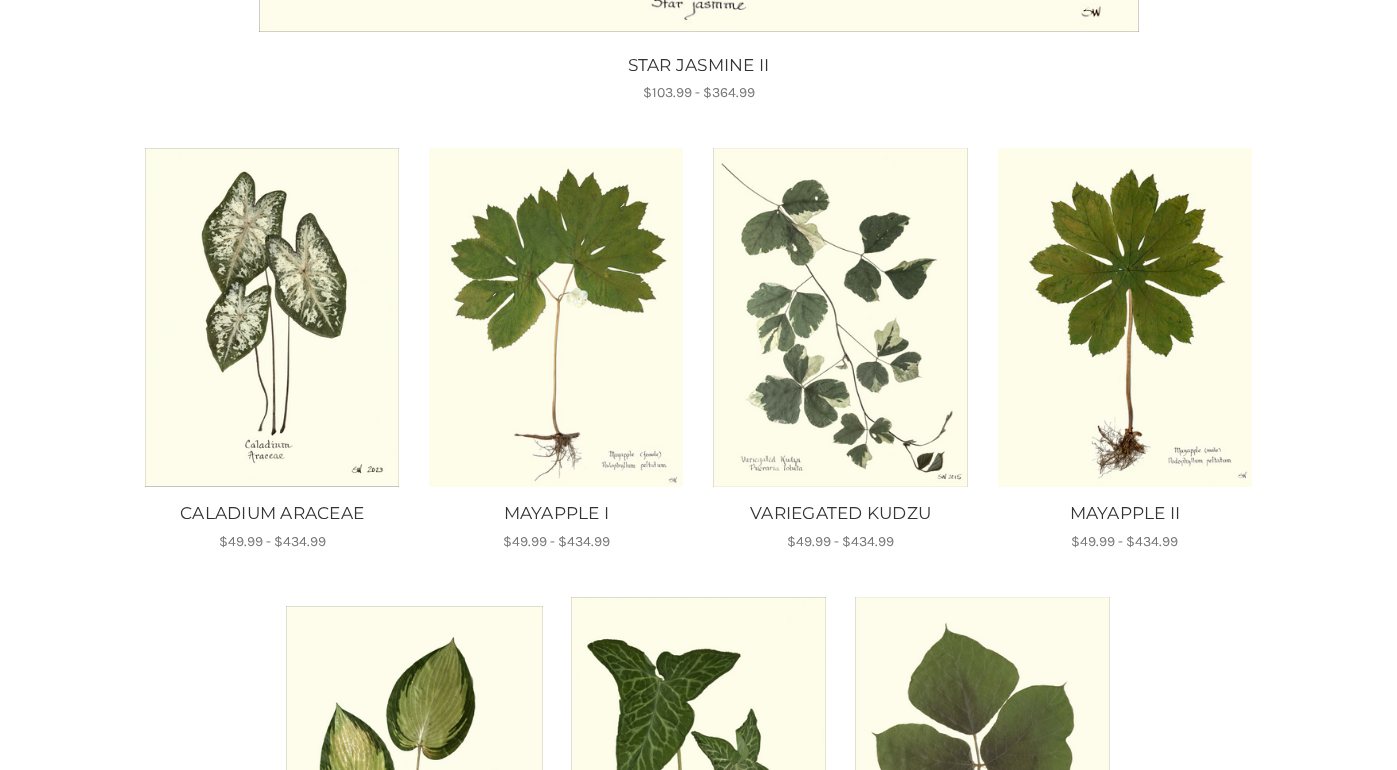 scroll, scrollTop: 1112, scrollLeft: 0, axis: vertical 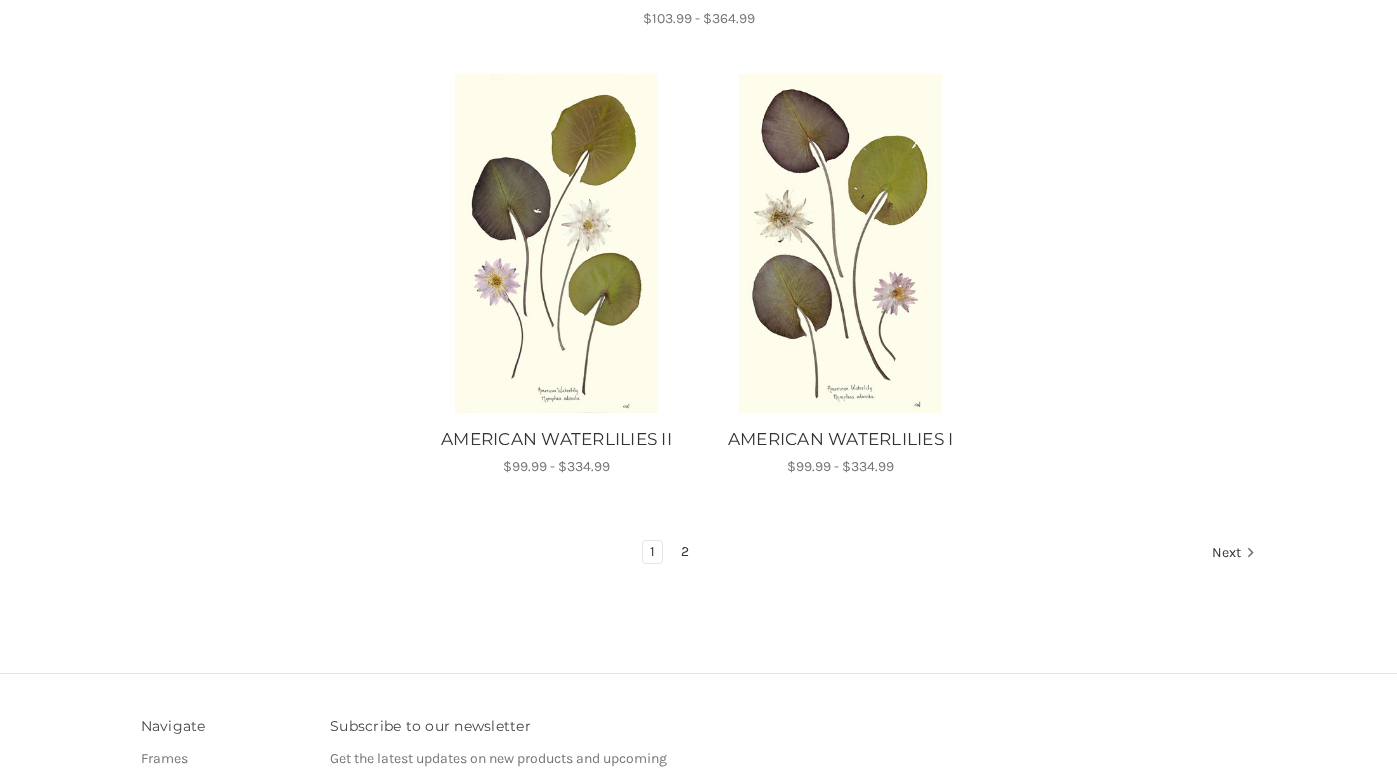 click on "2" at bounding box center [685, 552] 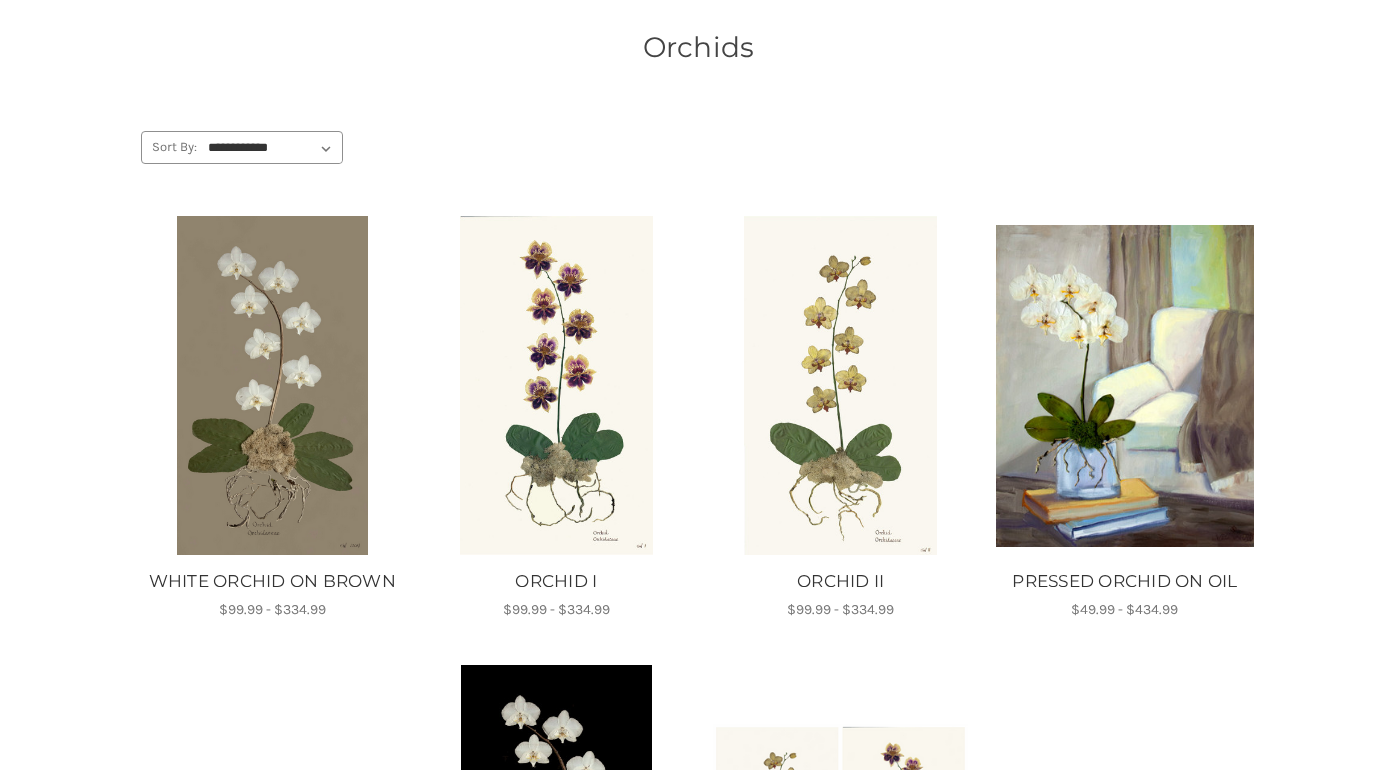 scroll, scrollTop: 170, scrollLeft: 0, axis: vertical 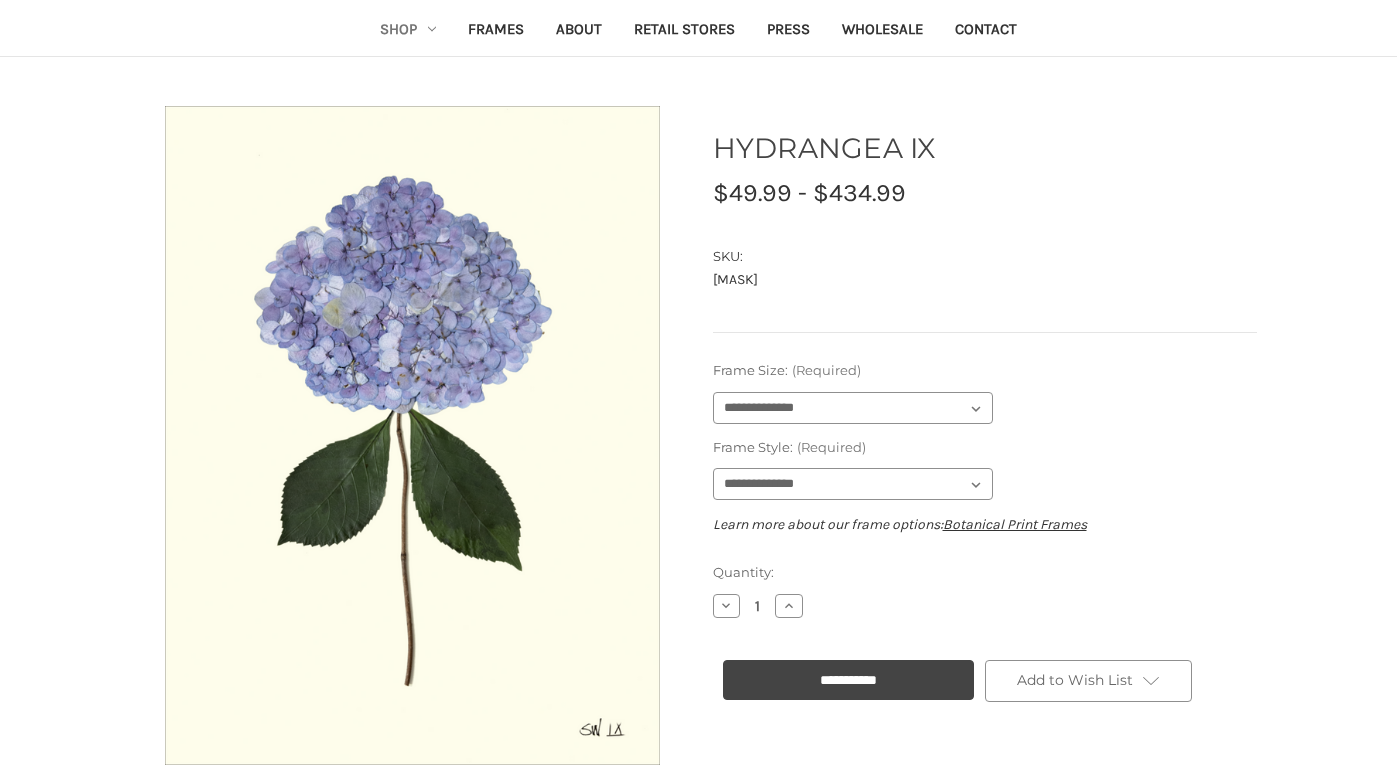 click on "**********" at bounding box center [985, 448] 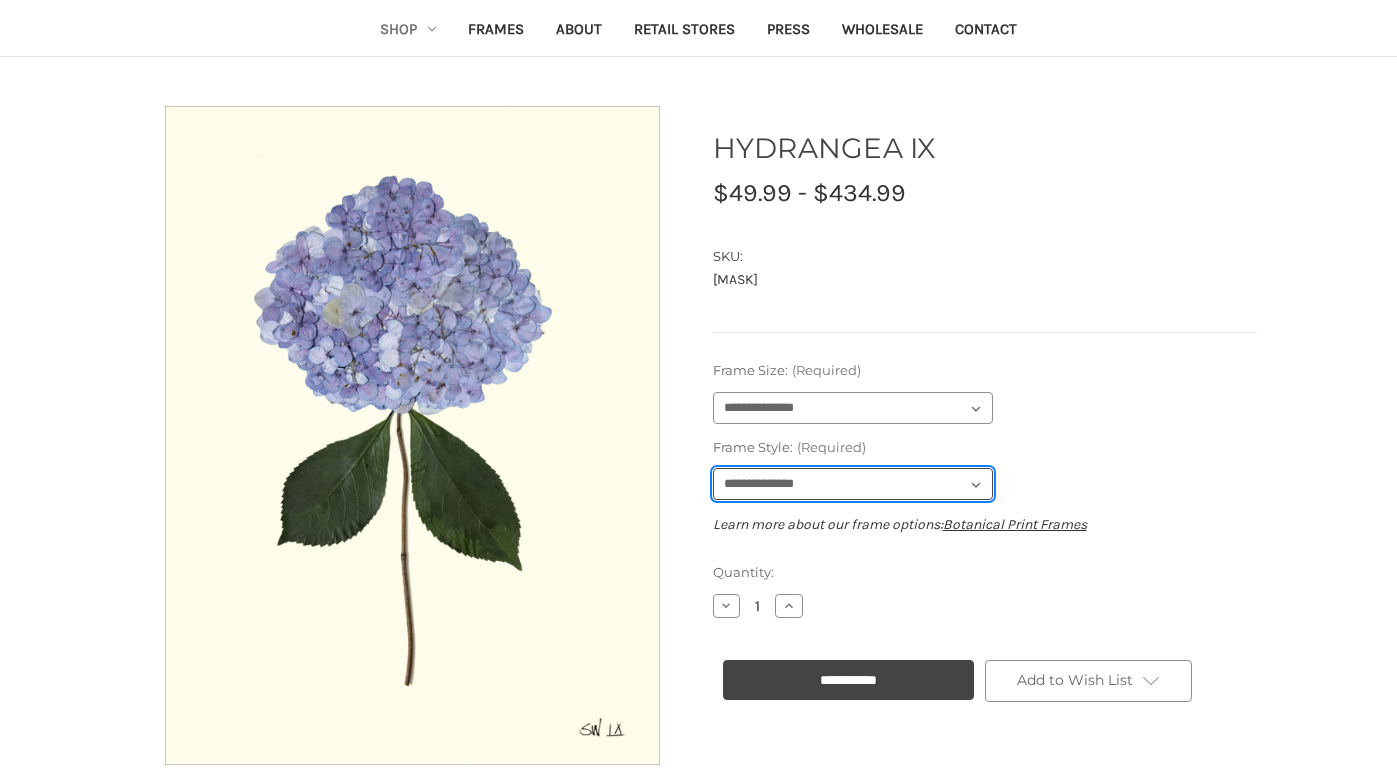 select on "****" 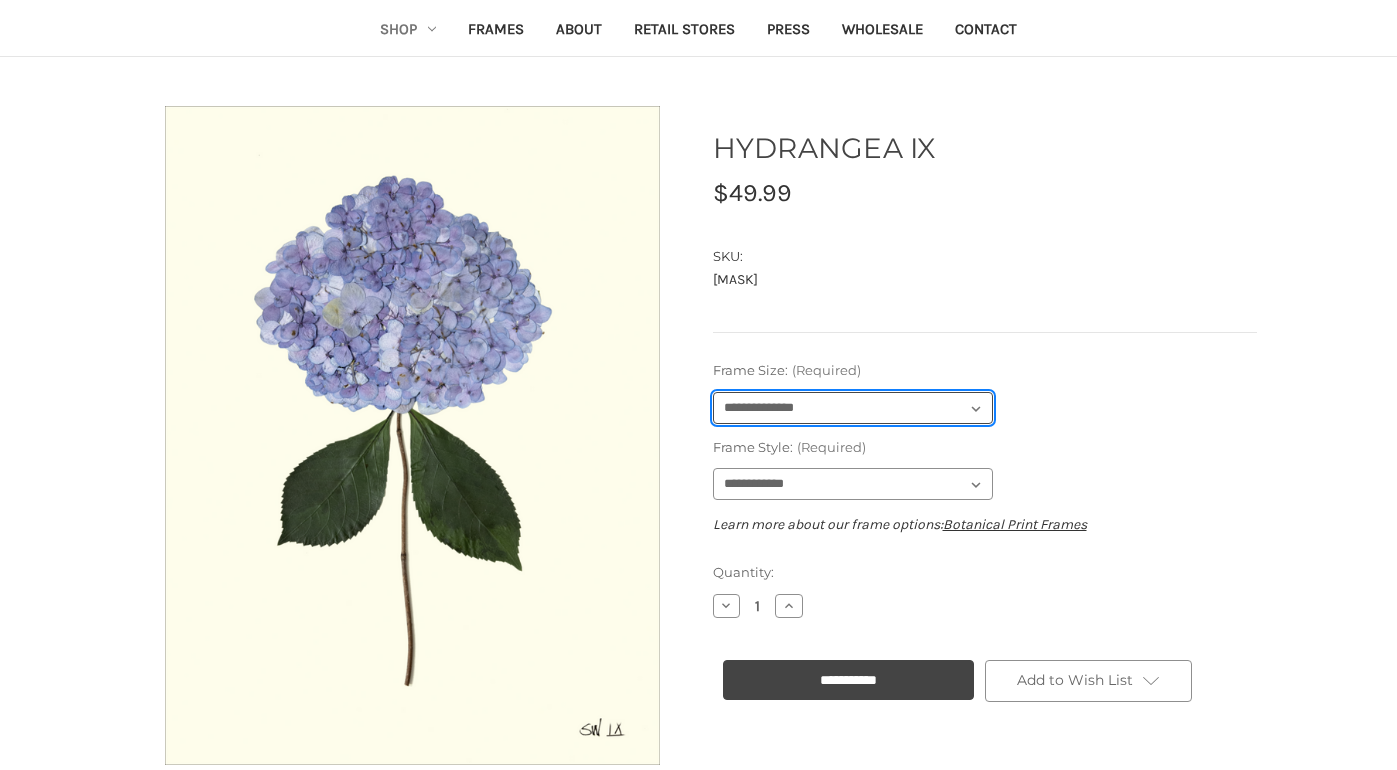 select on "****" 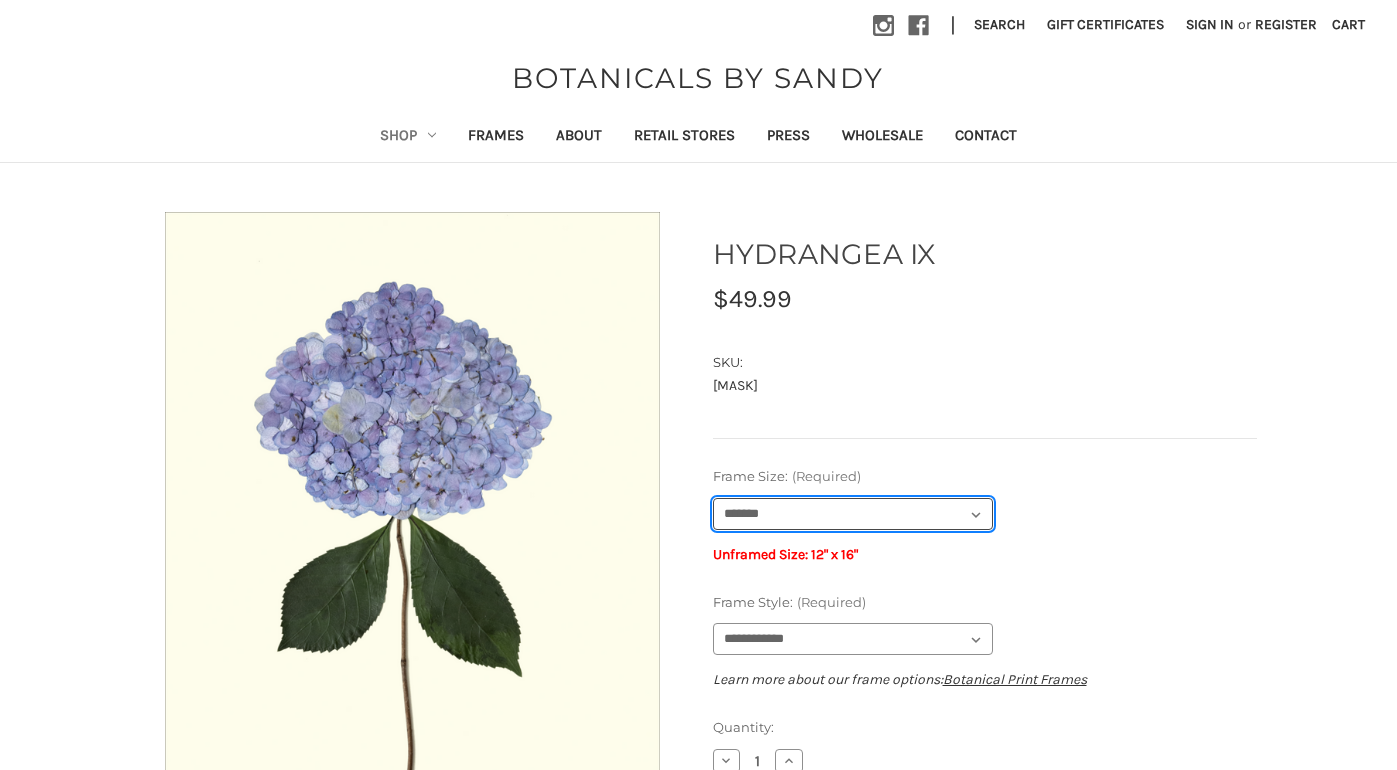 scroll, scrollTop: 0, scrollLeft: 0, axis: both 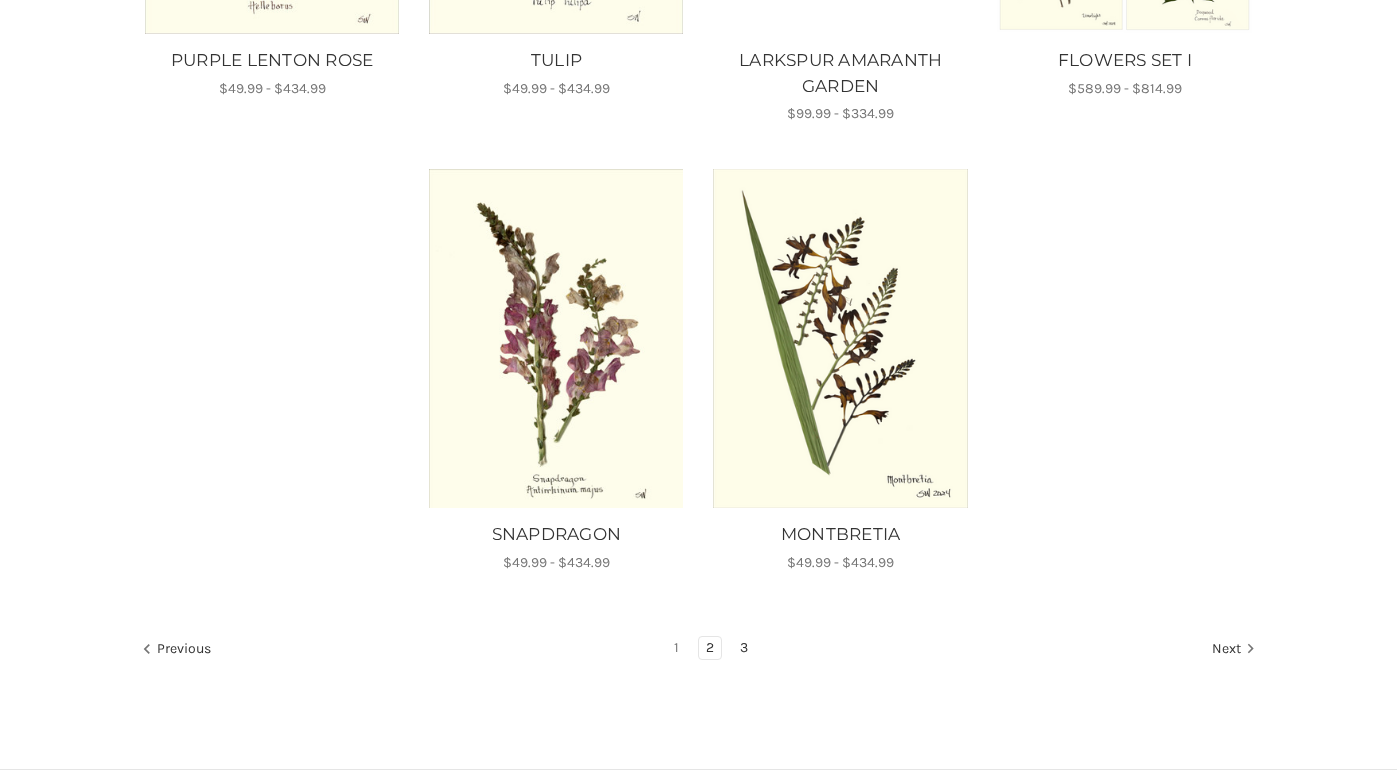 click on "3" at bounding box center [744, 648] 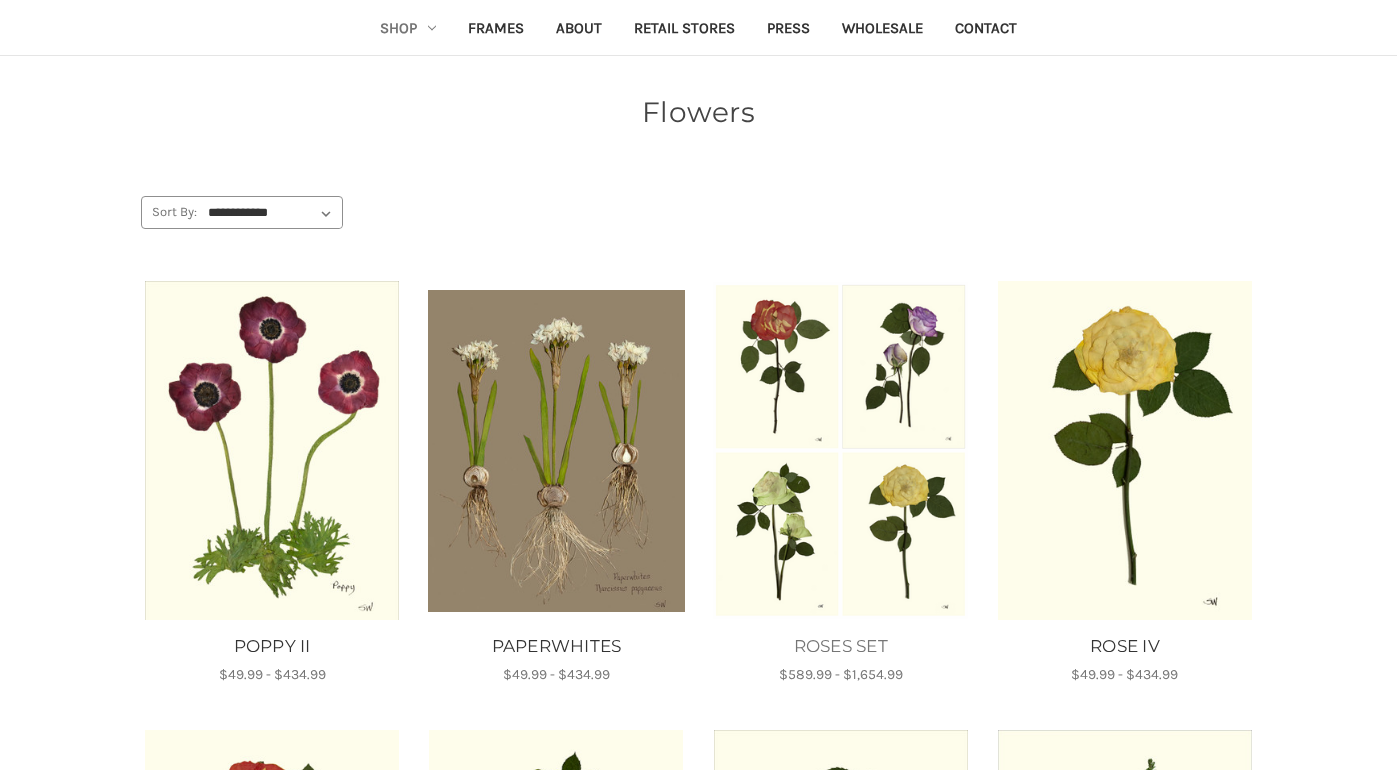 scroll, scrollTop: 122, scrollLeft: 0, axis: vertical 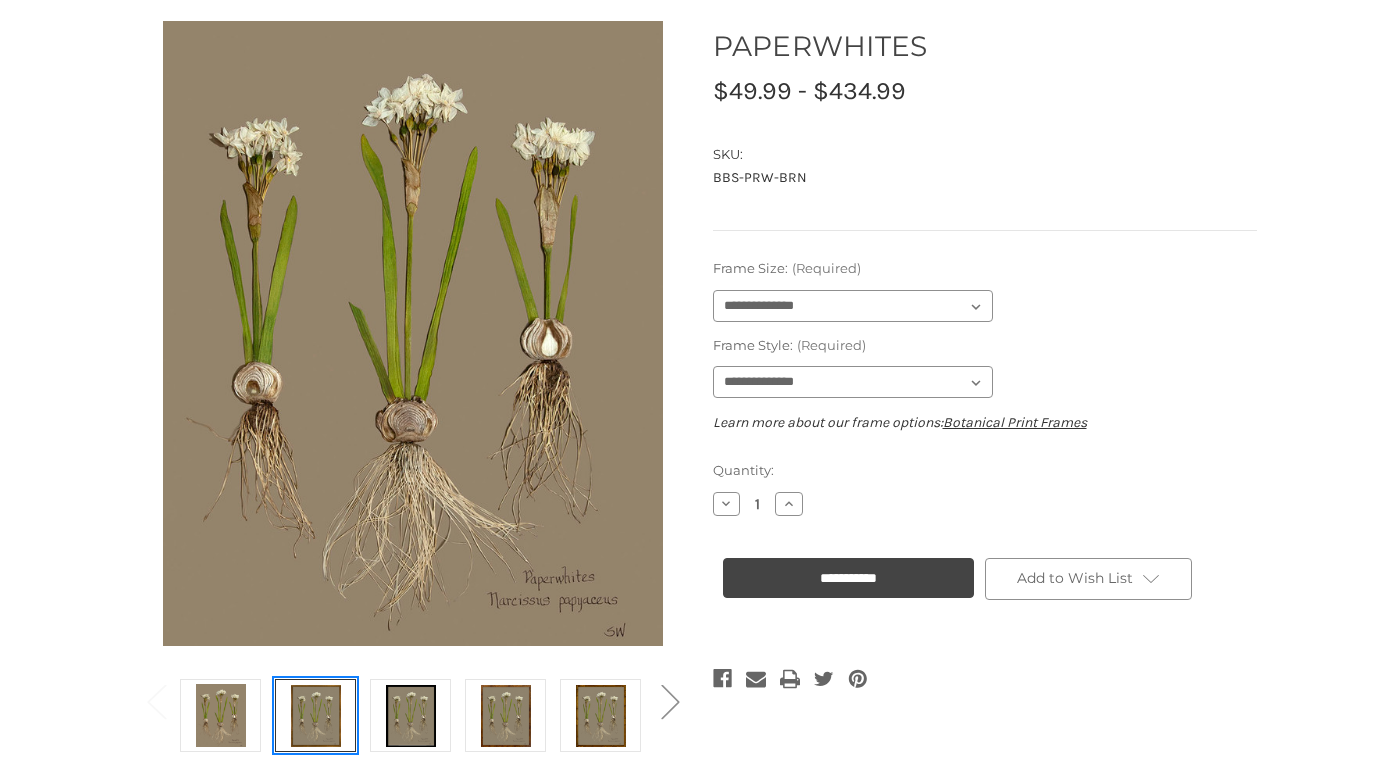 click at bounding box center [316, 715] 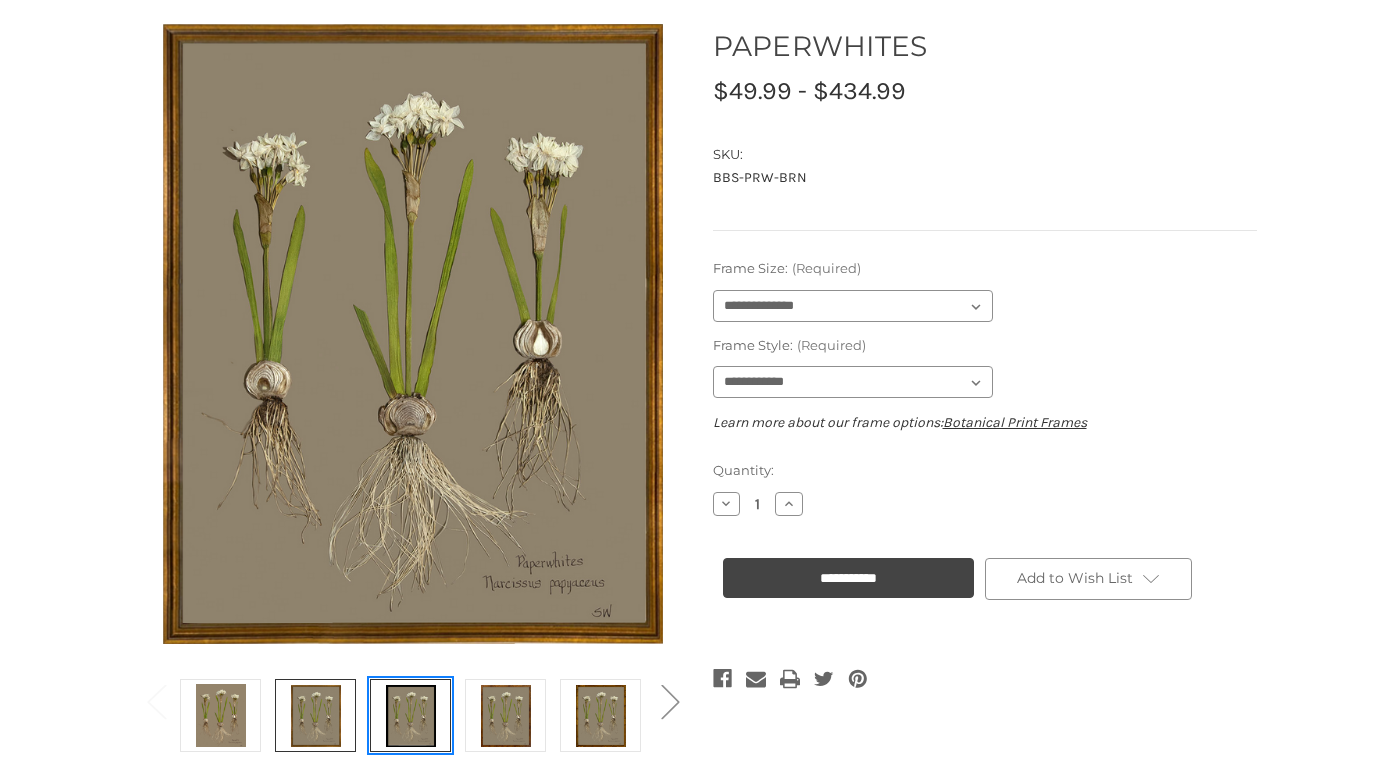 click at bounding box center (411, 715) 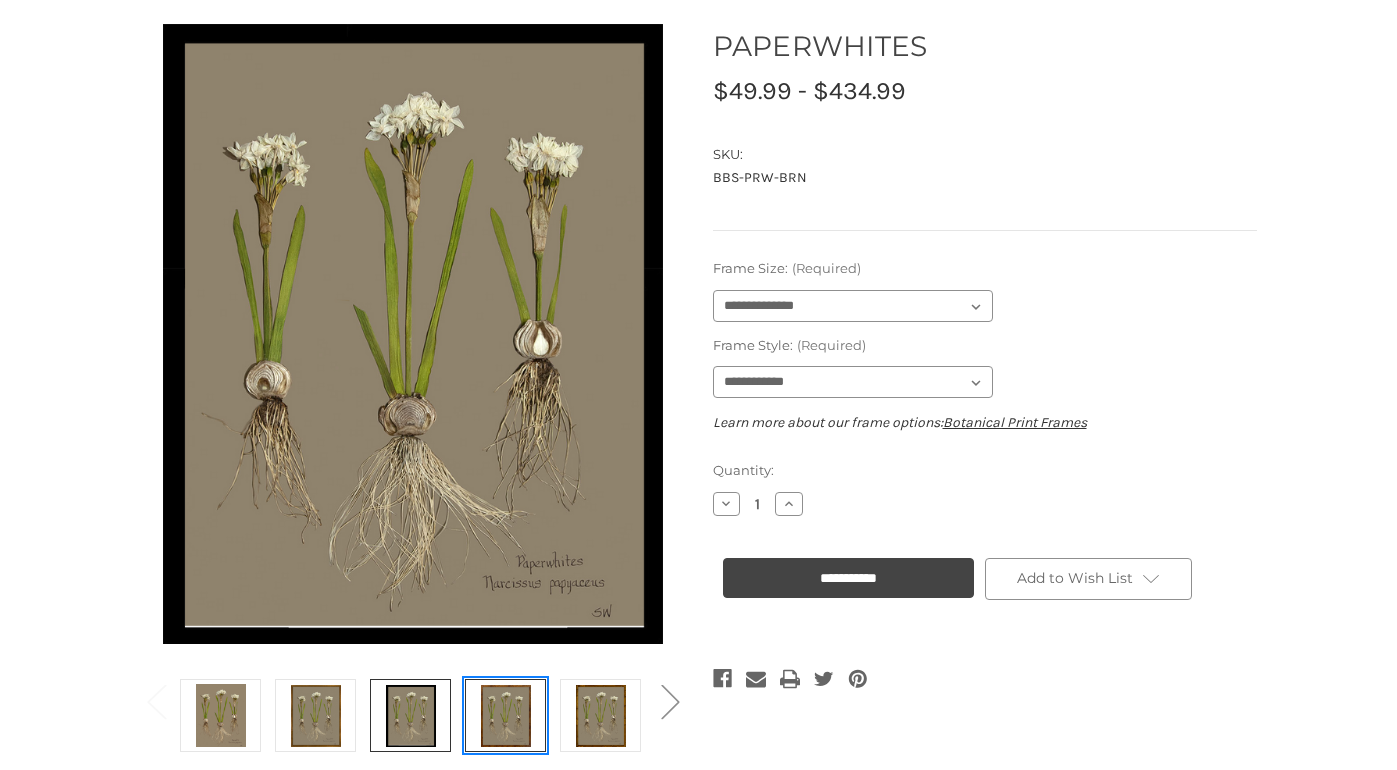 click at bounding box center [506, 715] 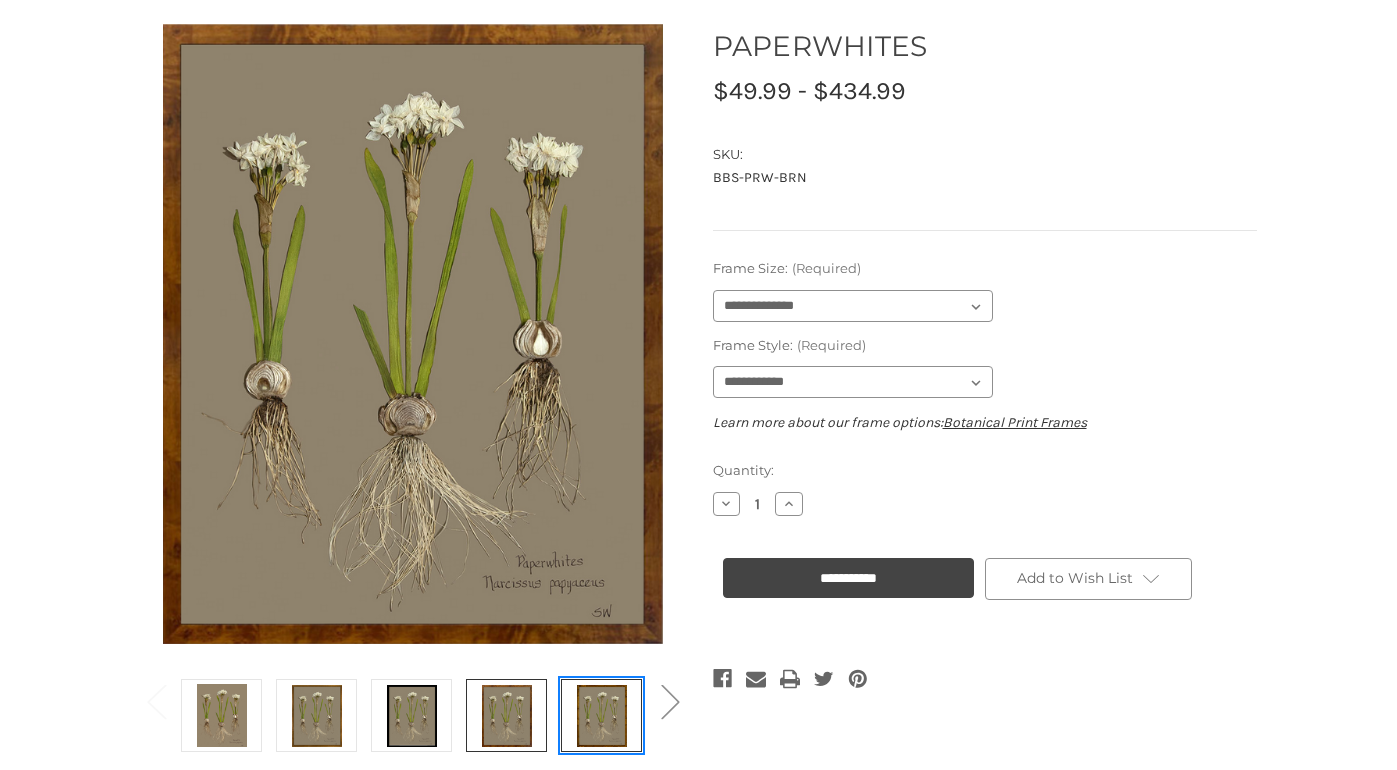 click at bounding box center [602, 715] 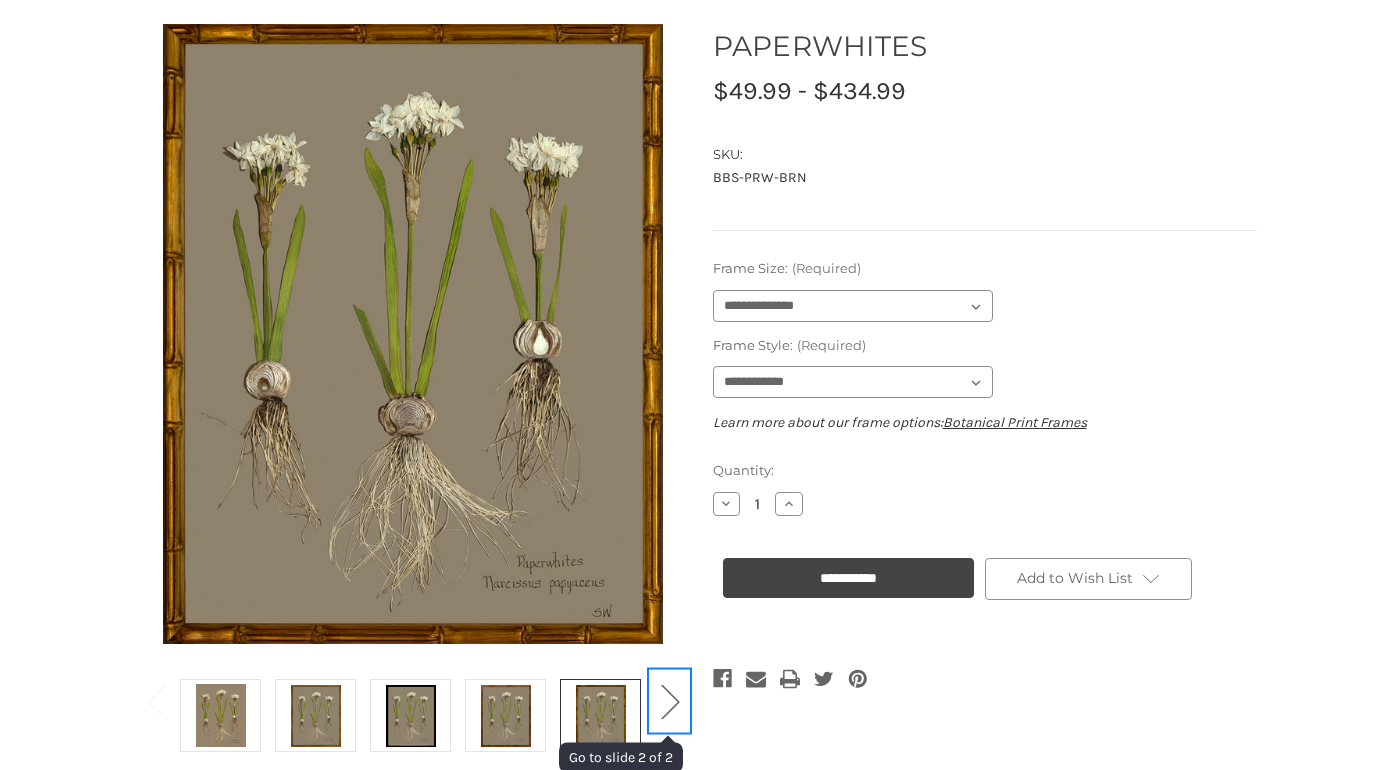 click on "Next" at bounding box center [670, 700] 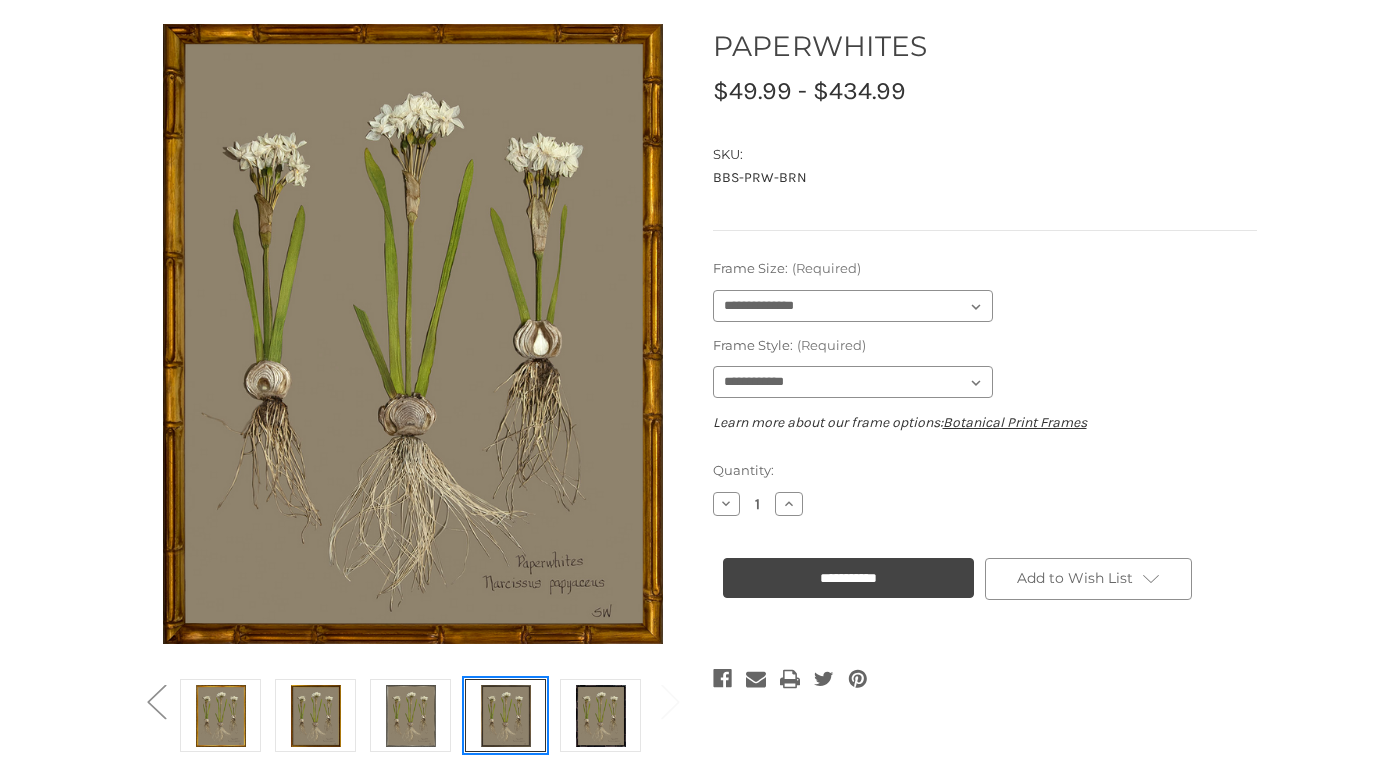 click at bounding box center (506, 715) 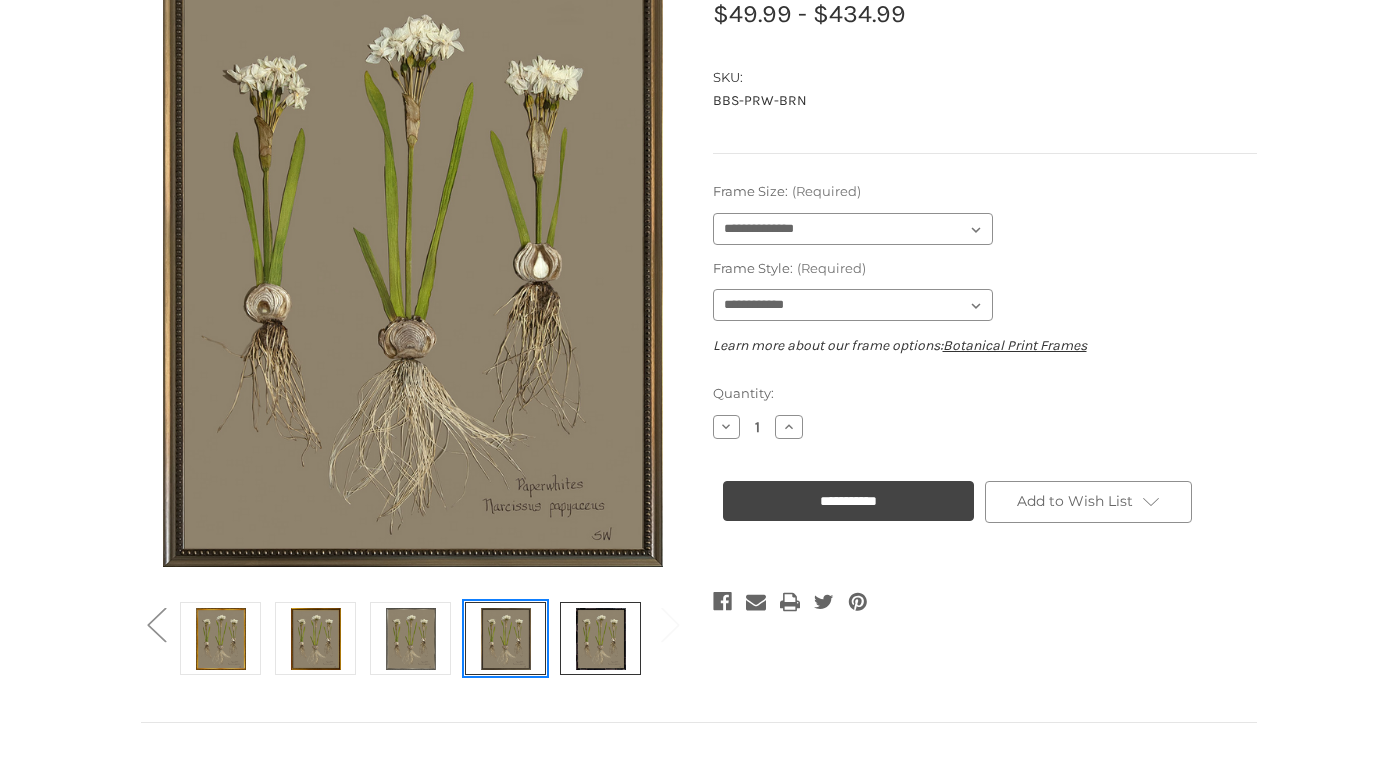 scroll, scrollTop: 201, scrollLeft: 0, axis: vertical 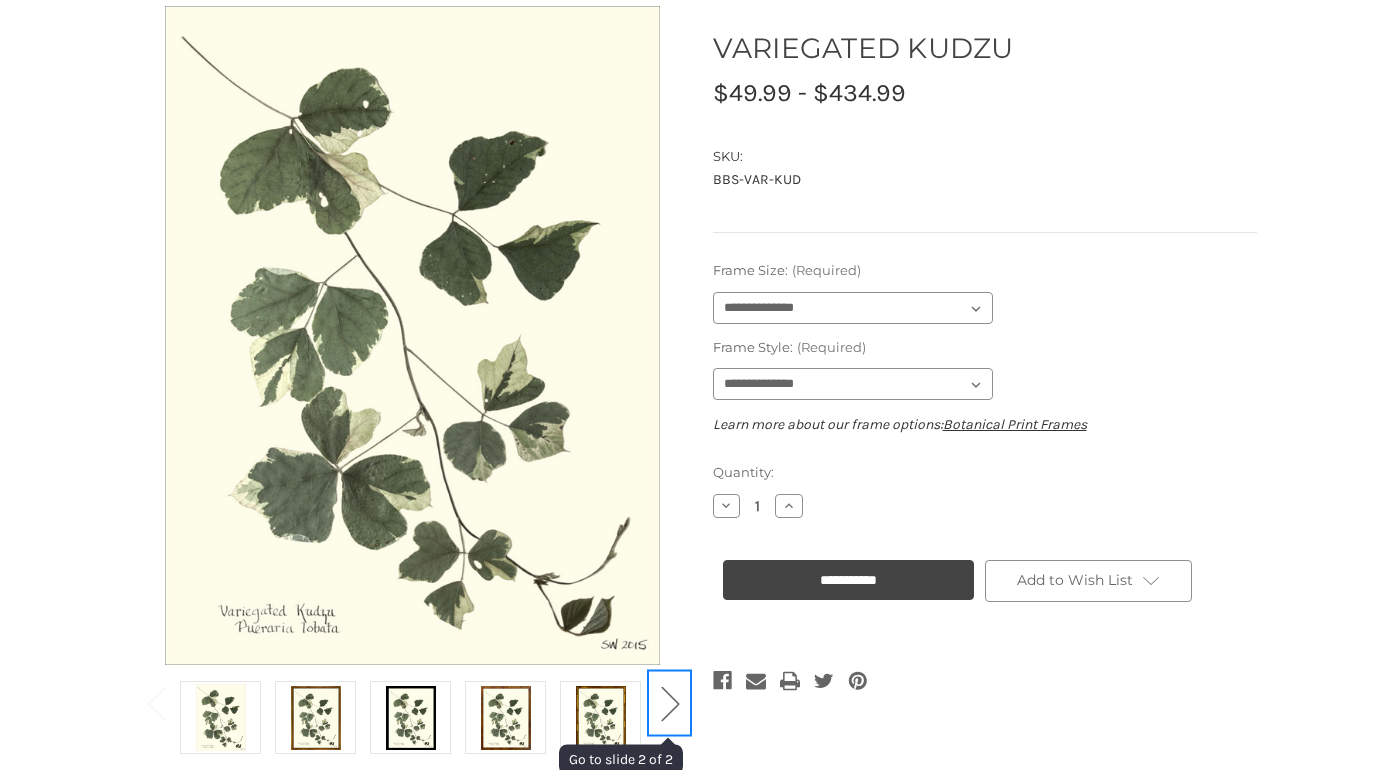 click on "Next" at bounding box center [670, 702] 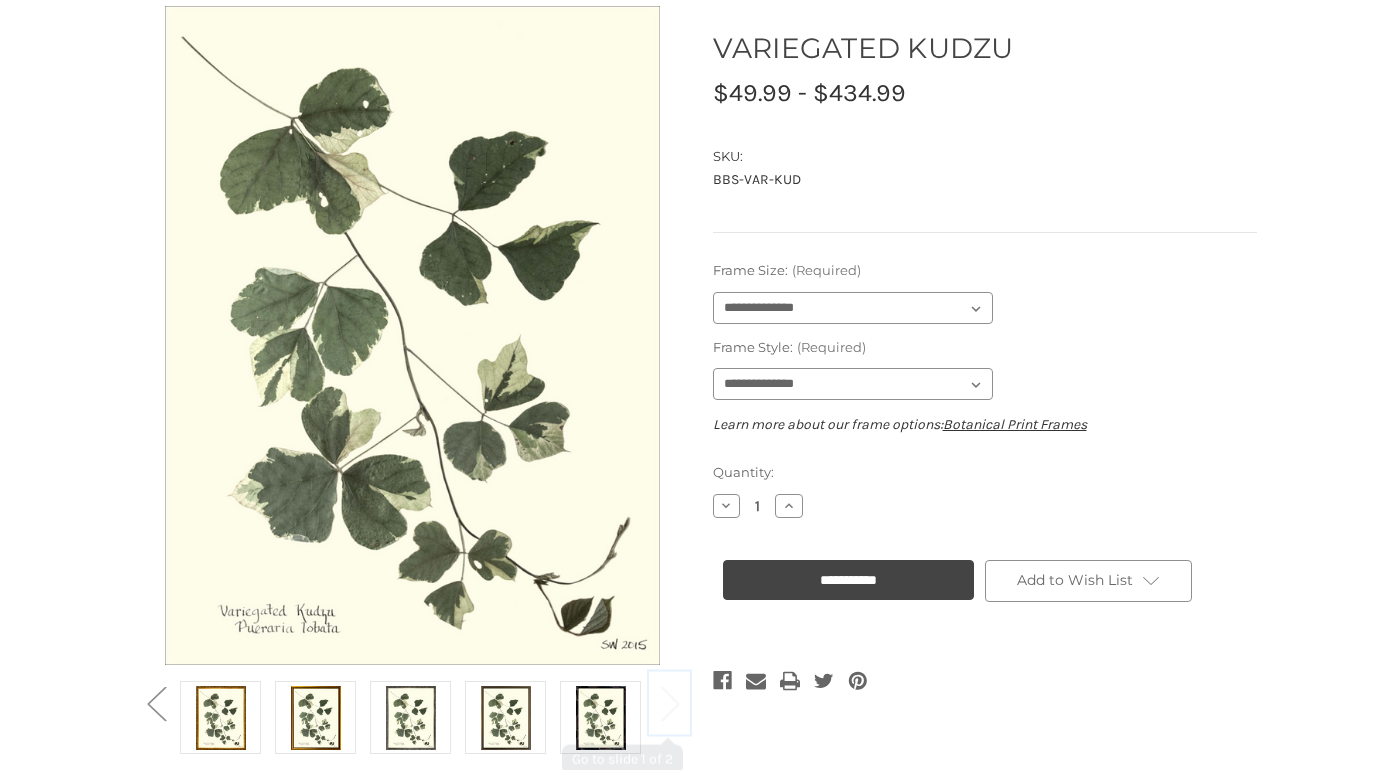 click on "Next" at bounding box center [670, 702] 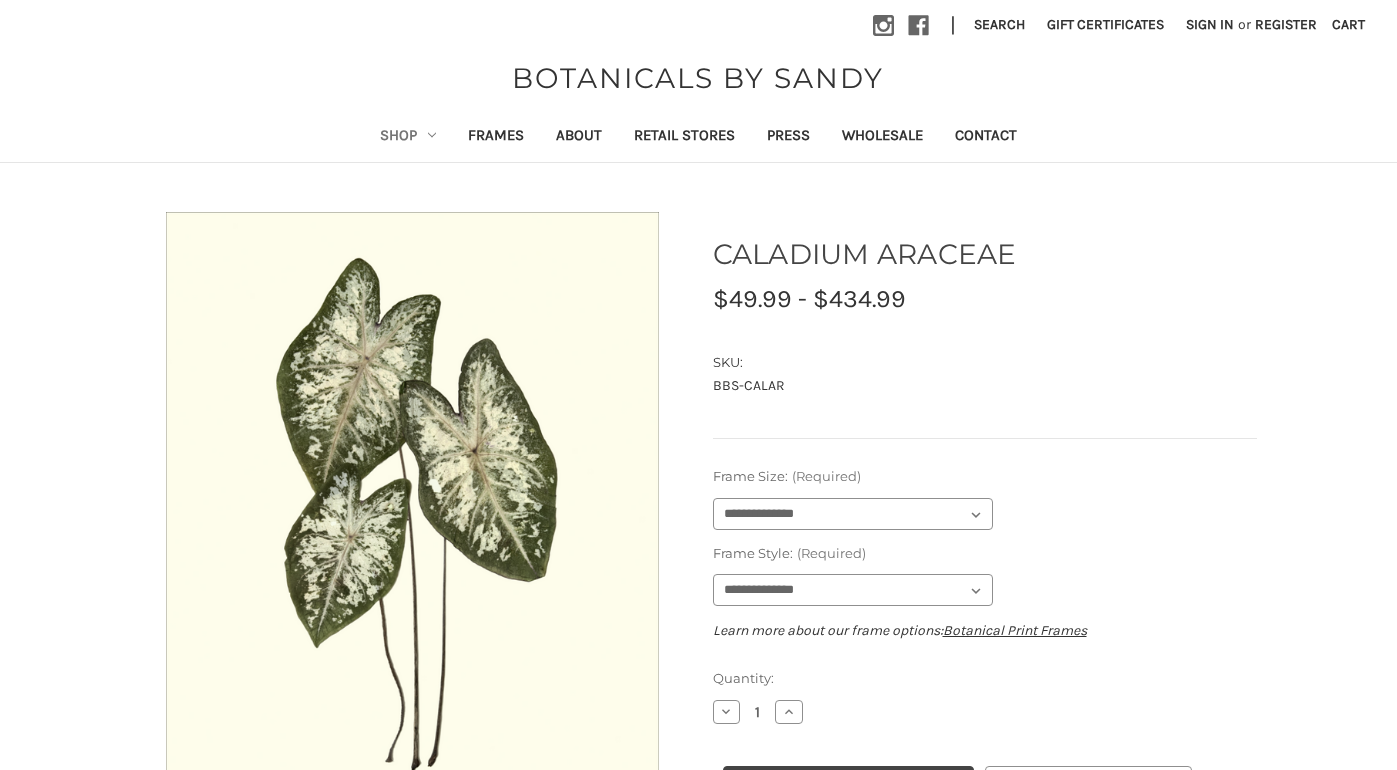 scroll, scrollTop: 0, scrollLeft: 0, axis: both 